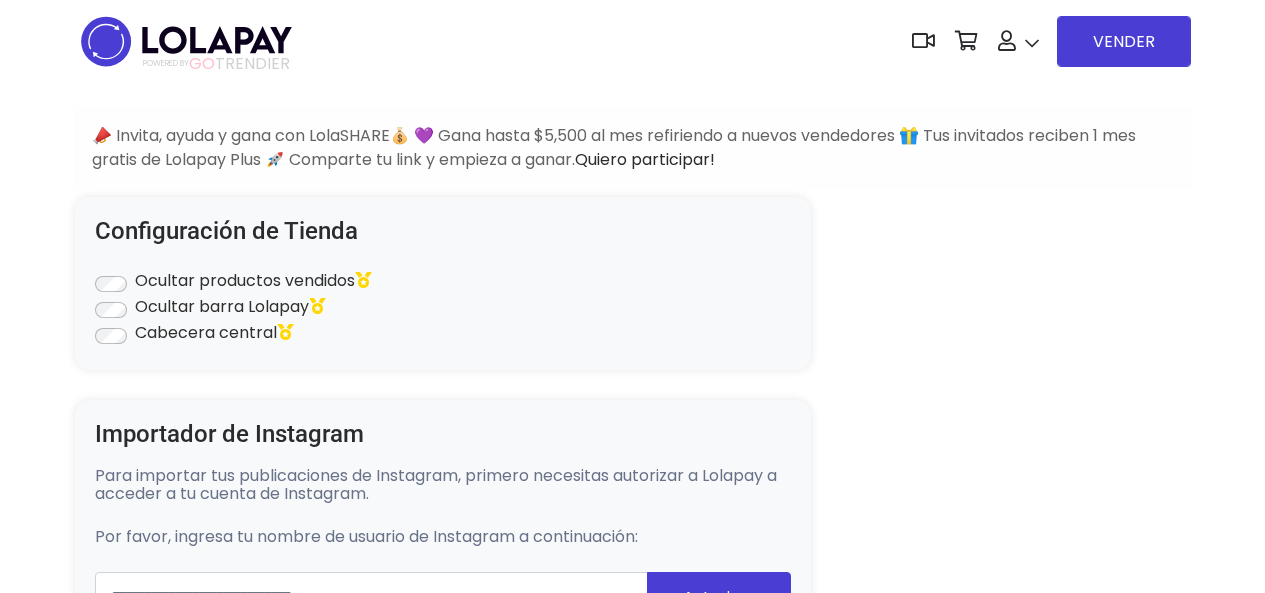 scroll, scrollTop: 1380, scrollLeft: 0, axis: vertical 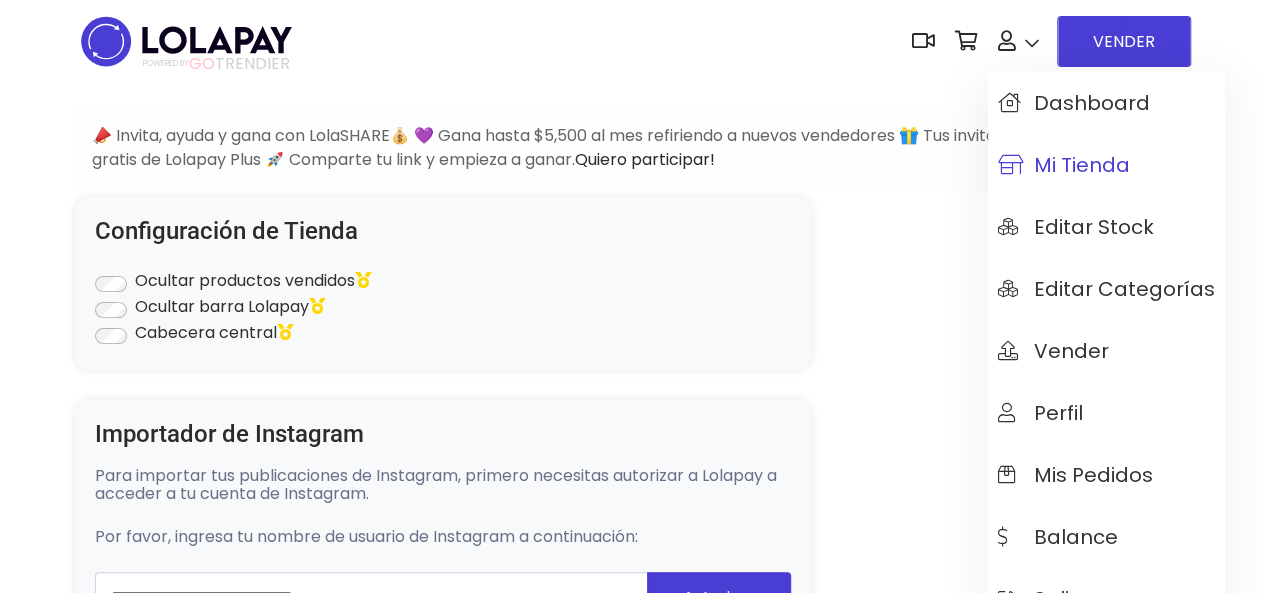 click on "Mi tienda" at bounding box center [1064, 165] 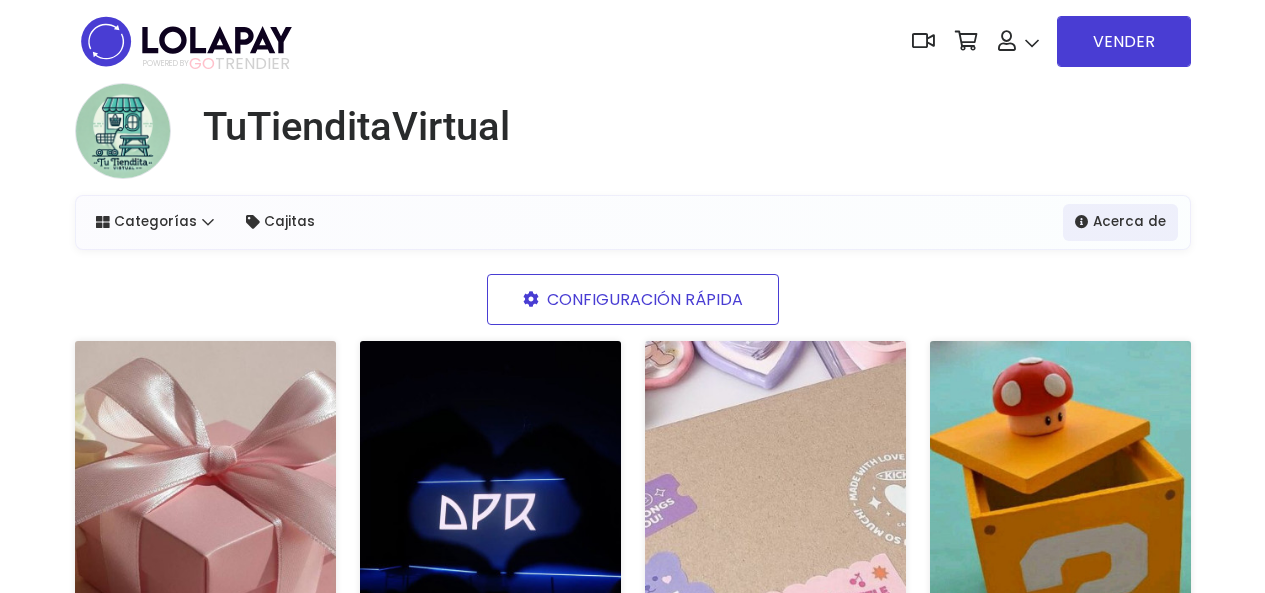 scroll, scrollTop: 0, scrollLeft: 0, axis: both 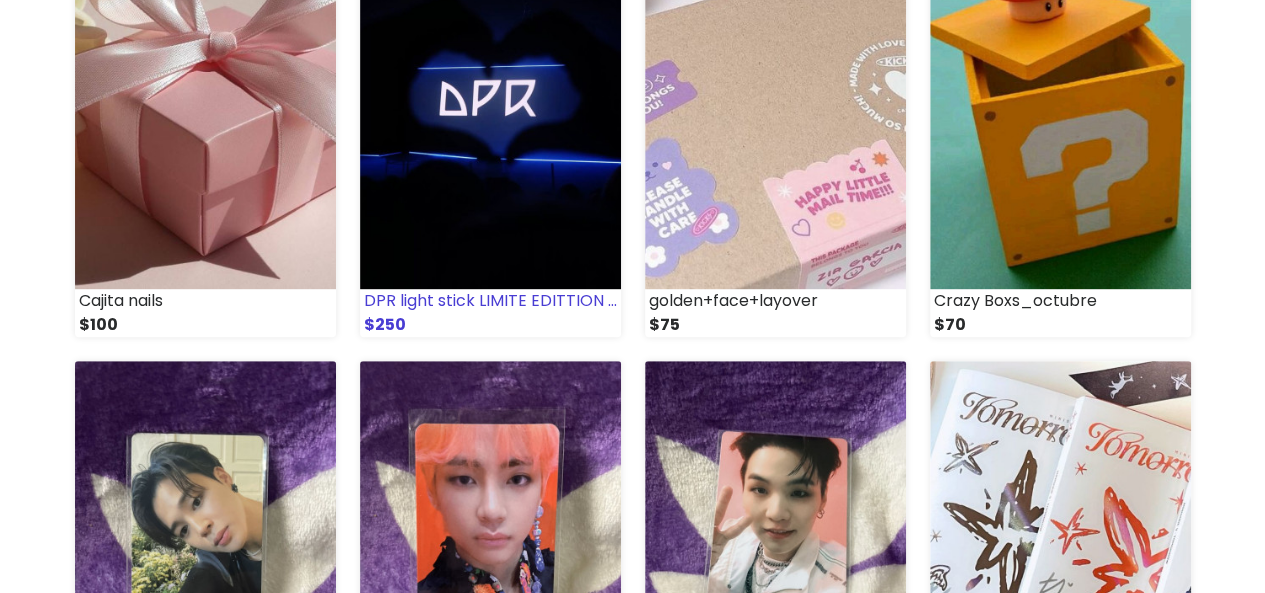 click on "$250" at bounding box center [490, 325] 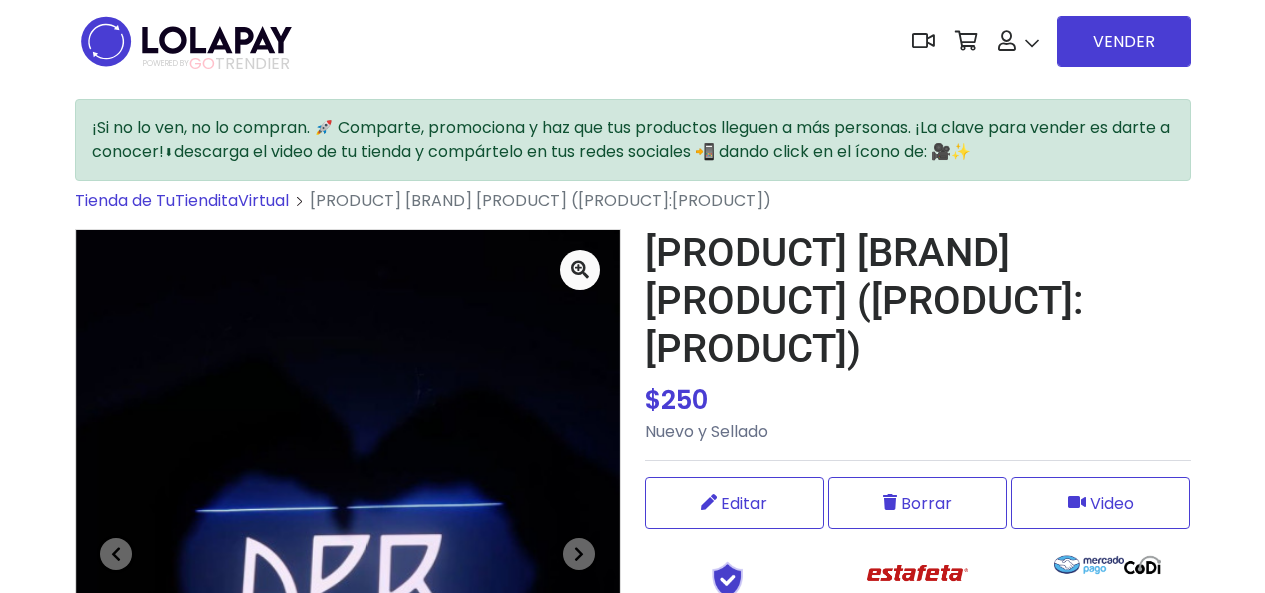 scroll, scrollTop: 0, scrollLeft: 0, axis: both 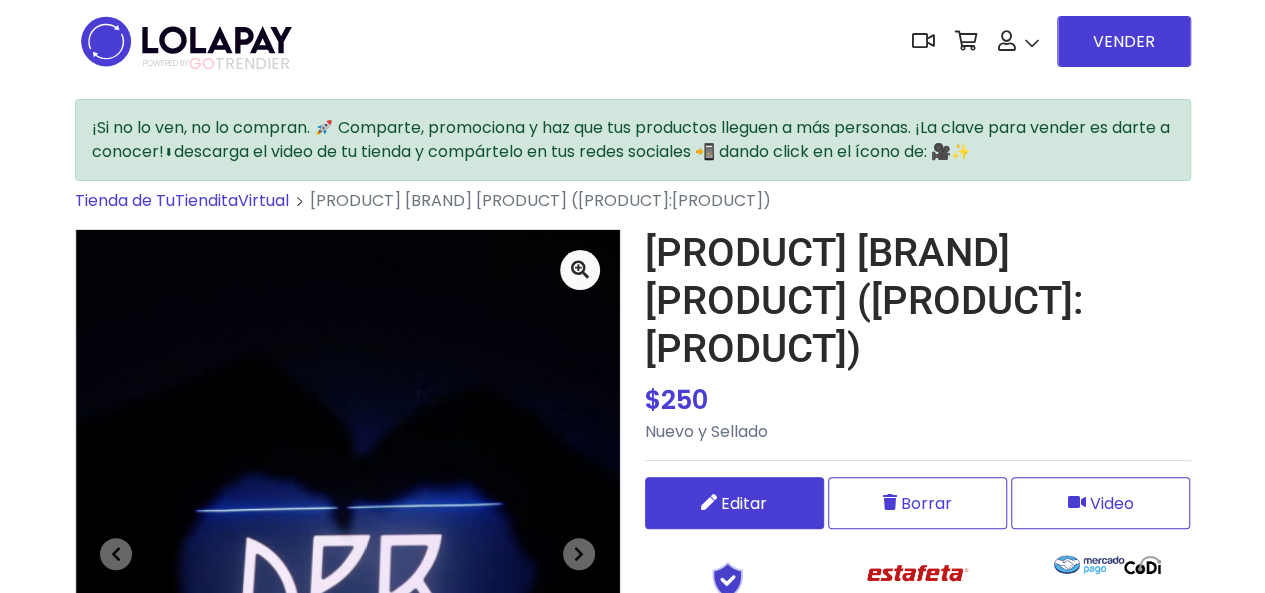 click on "Editar" at bounding box center [744, 503] 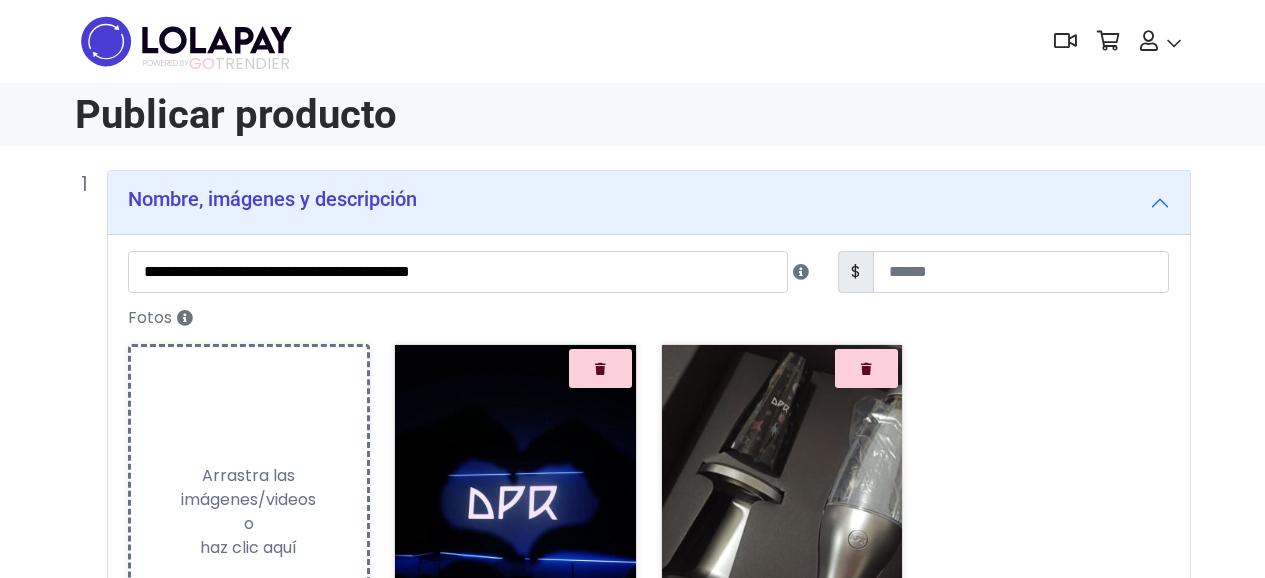 scroll, scrollTop: 0, scrollLeft: 0, axis: both 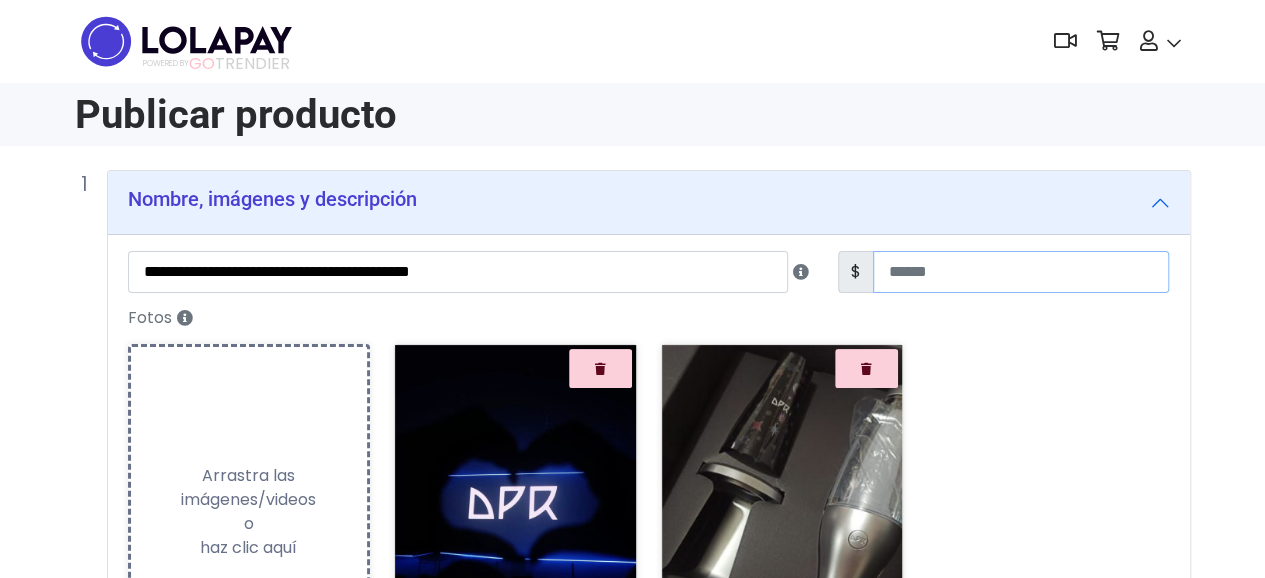 click on "***" at bounding box center (1021, 272) 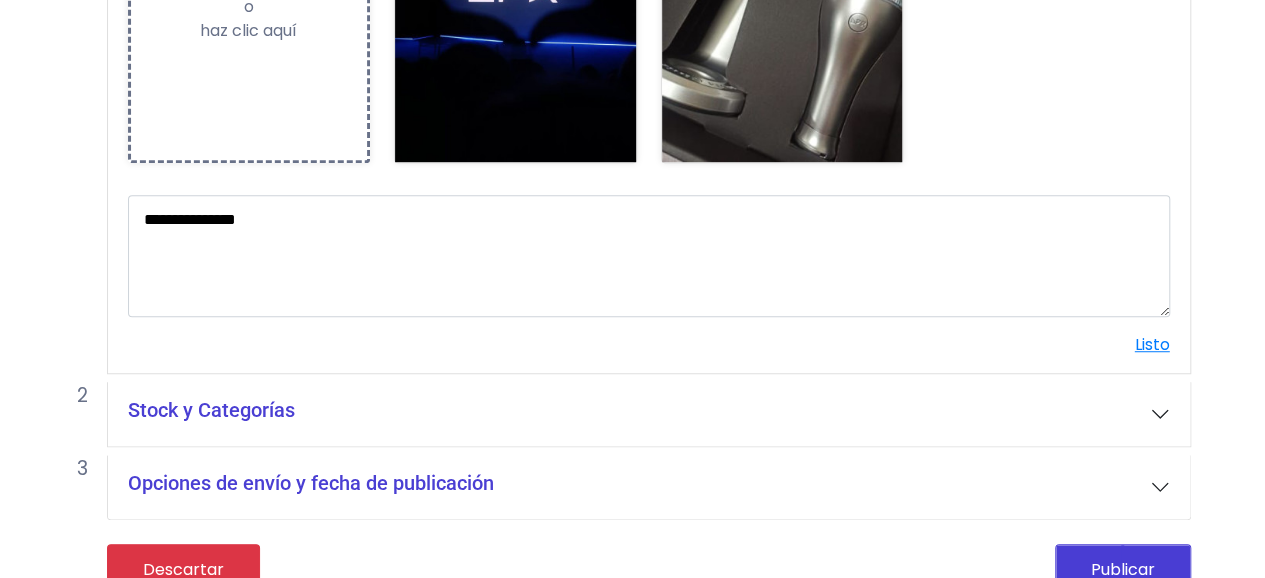 scroll, scrollTop: 544, scrollLeft: 0, axis: vertical 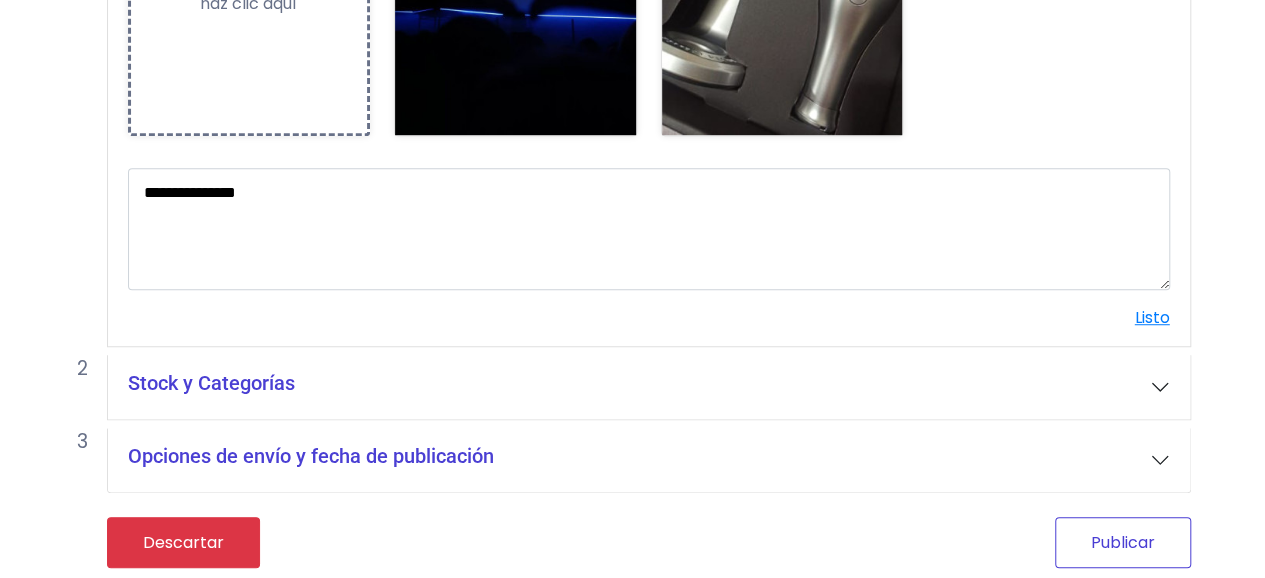 type on "***" 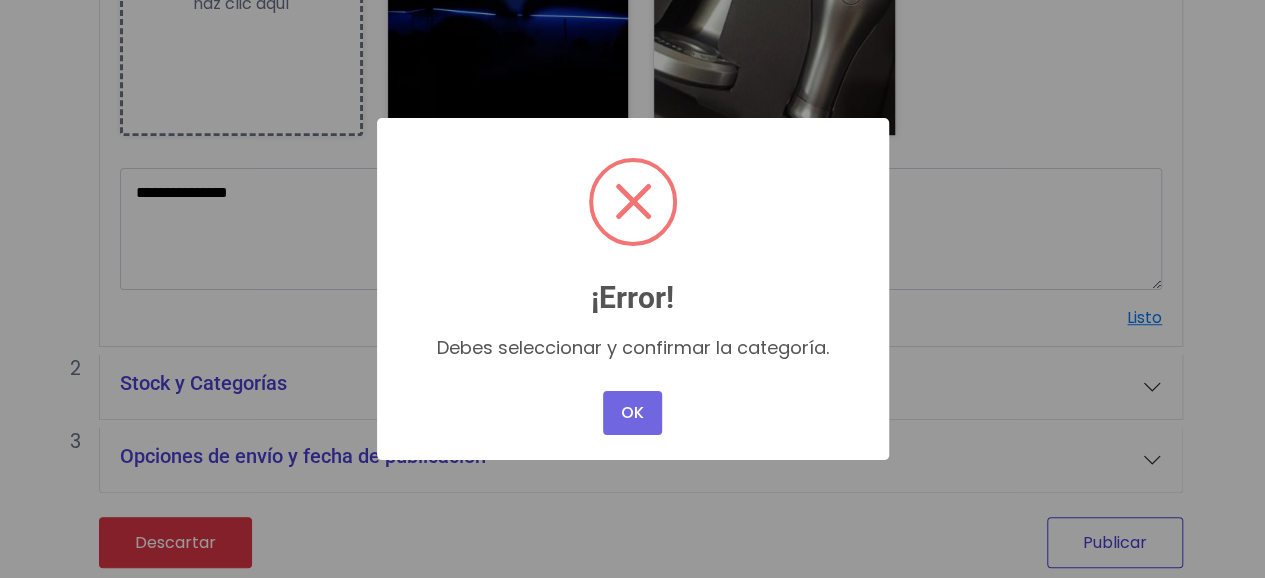 scroll, scrollTop: 528, scrollLeft: 0, axis: vertical 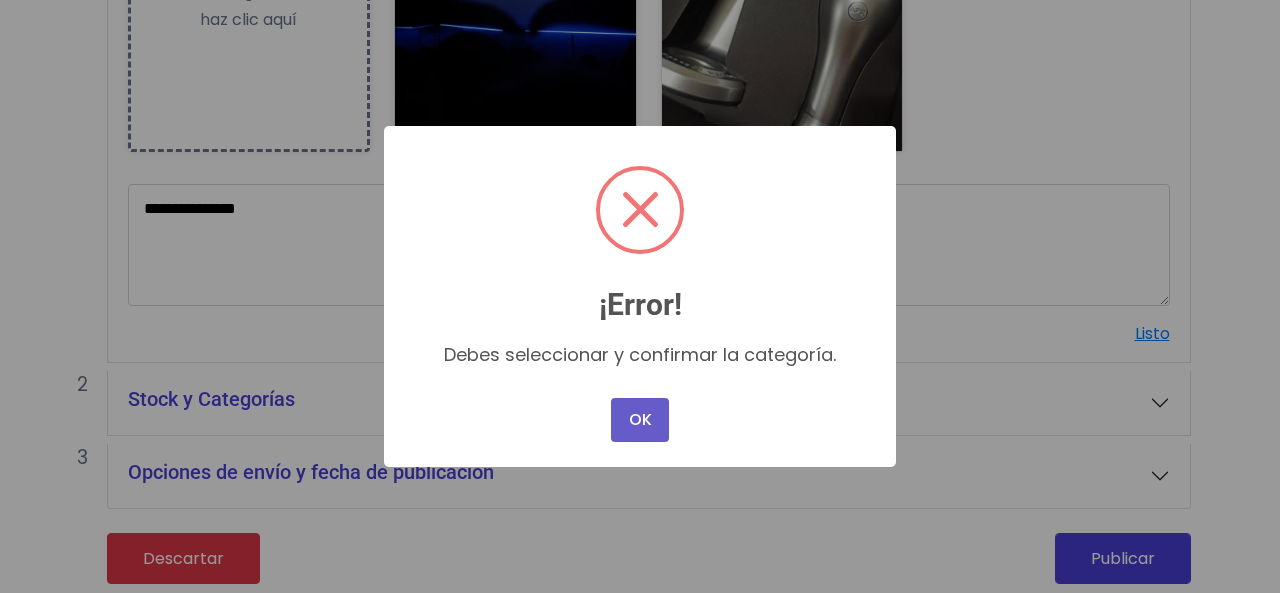 click on "OK" at bounding box center [640, 420] 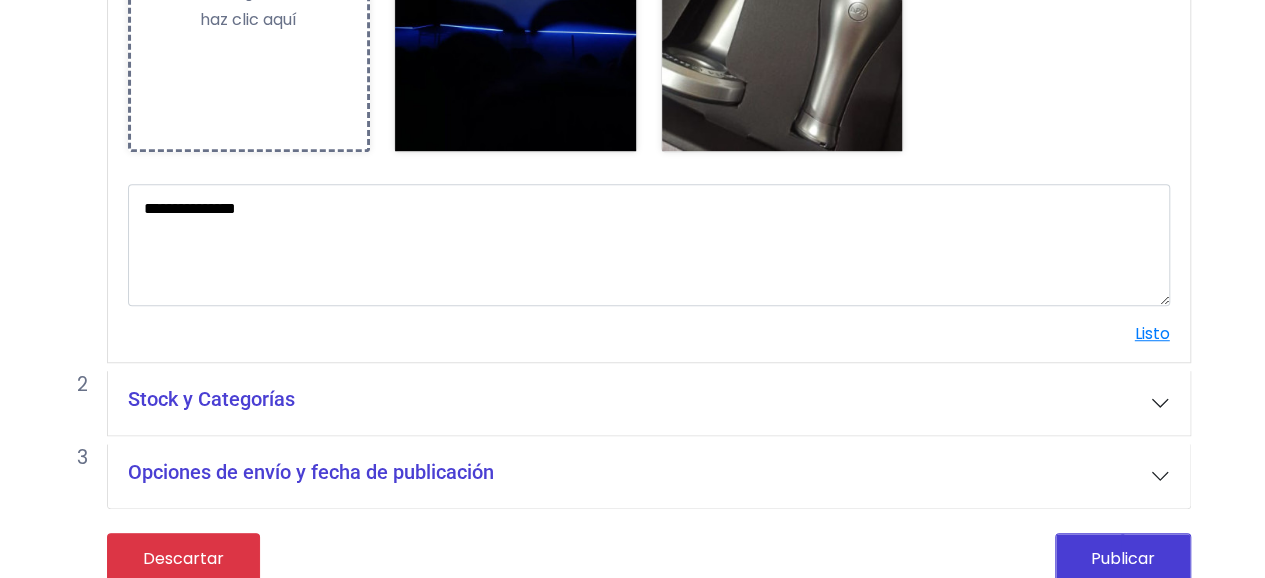 click on "Stock y Categorías" at bounding box center [649, 403] 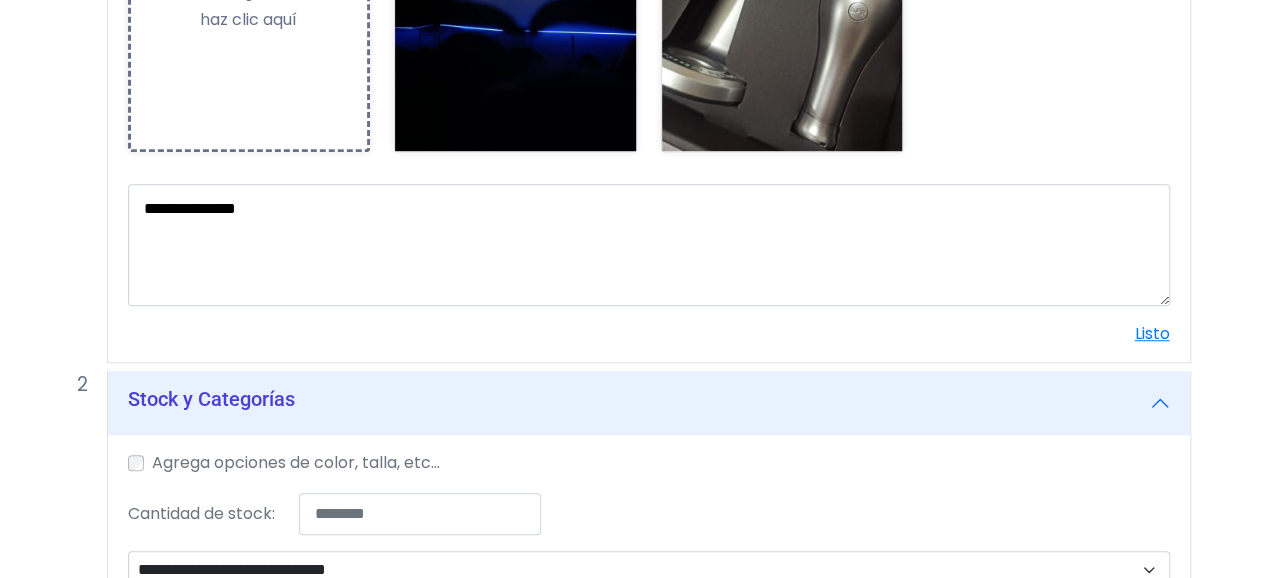 click on "Stock y Categorías" at bounding box center (649, 403) 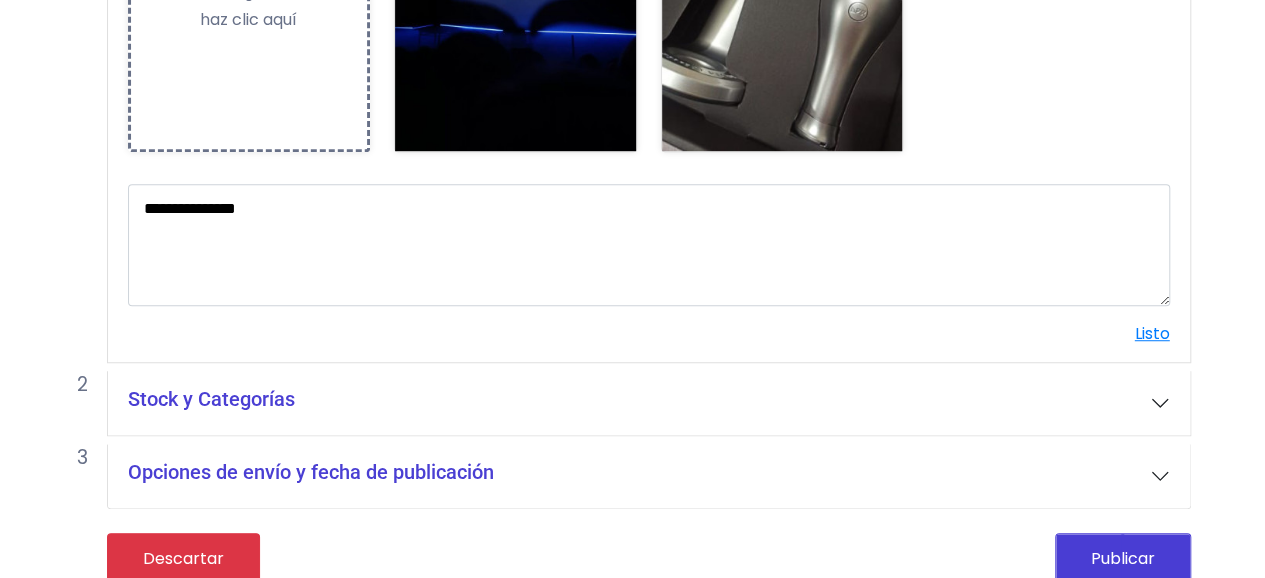 click on "Stock y Categorías" at bounding box center (211, 399) 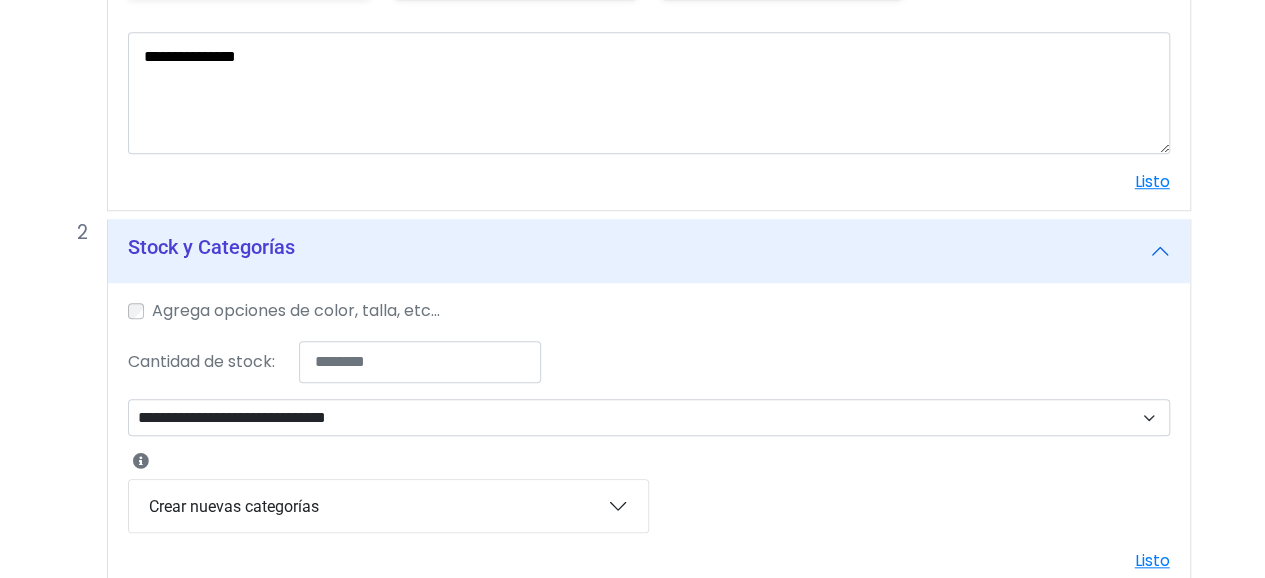 scroll, scrollTop: 689, scrollLeft: 0, axis: vertical 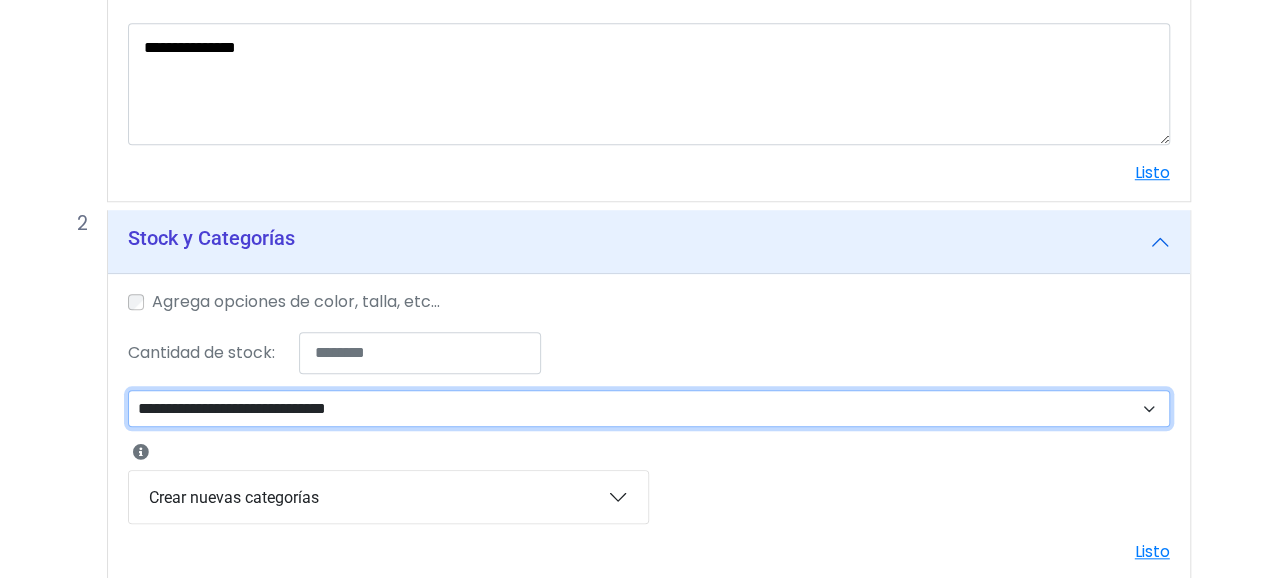 click on "**********" at bounding box center [649, 408] 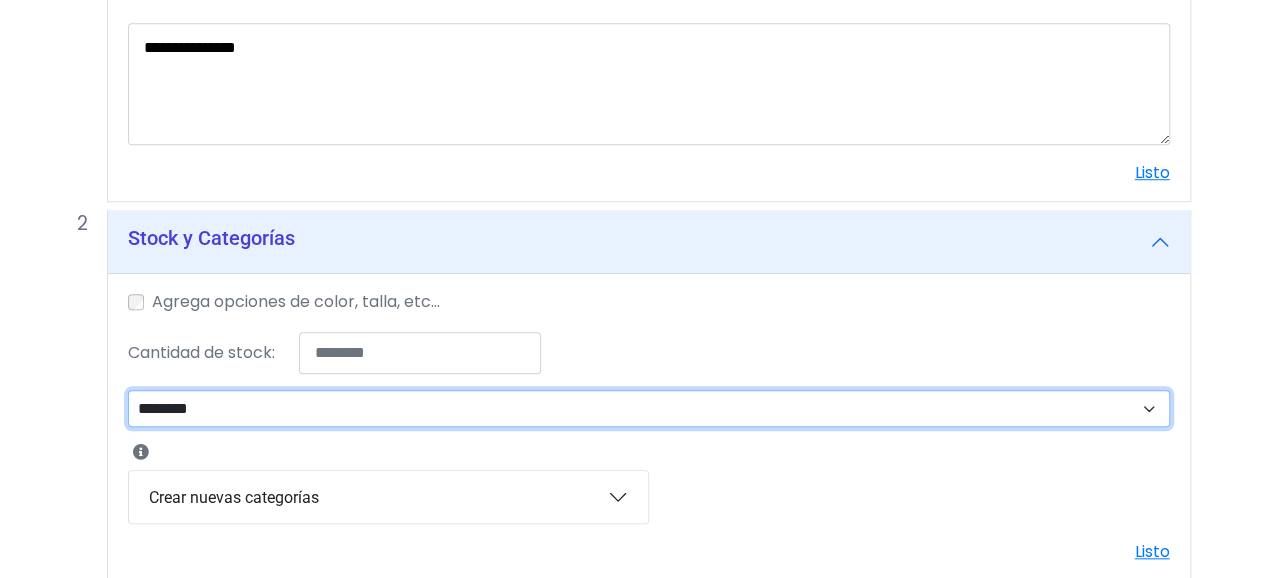click on "**********" at bounding box center (649, 408) 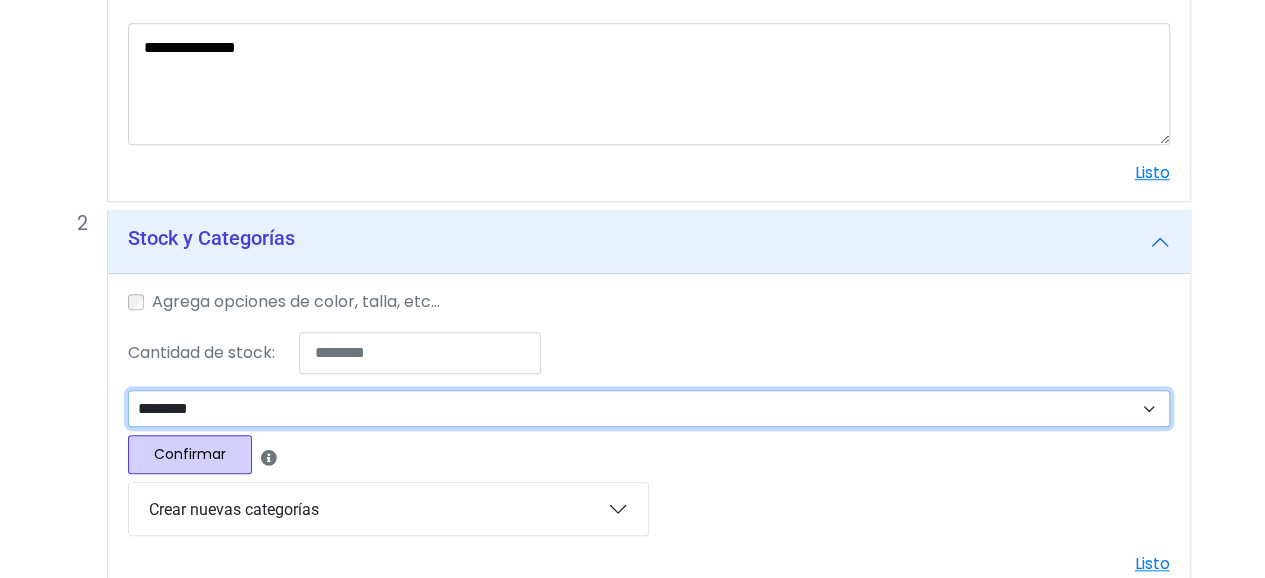 scroll, scrollTop: 860, scrollLeft: 0, axis: vertical 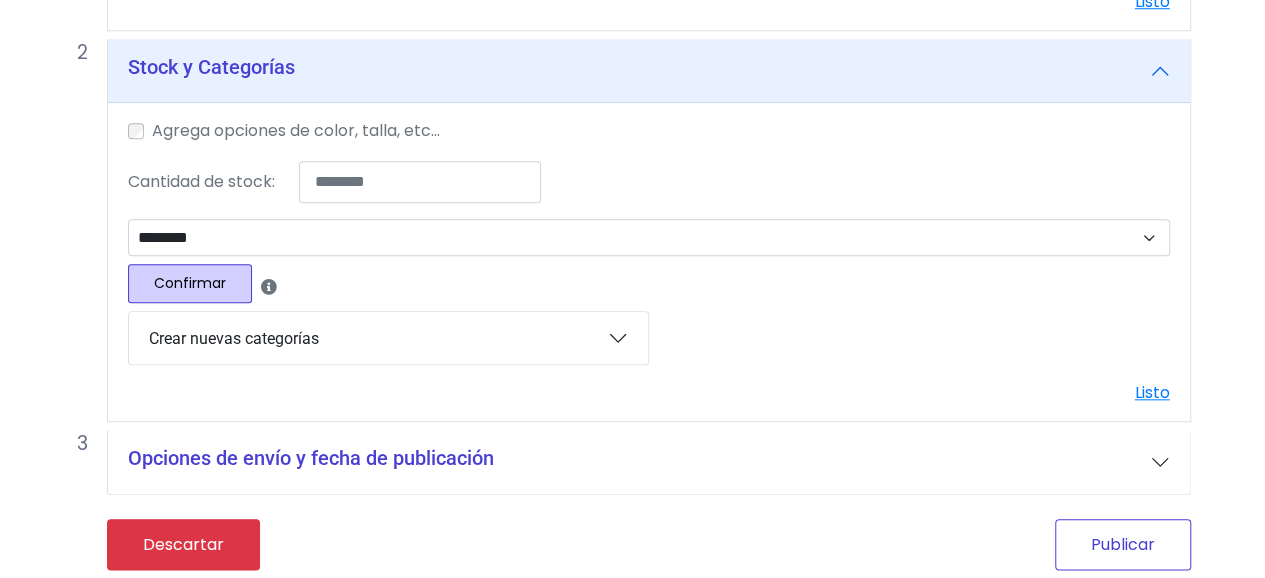 click on "Publicar" at bounding box center (1123, 544) 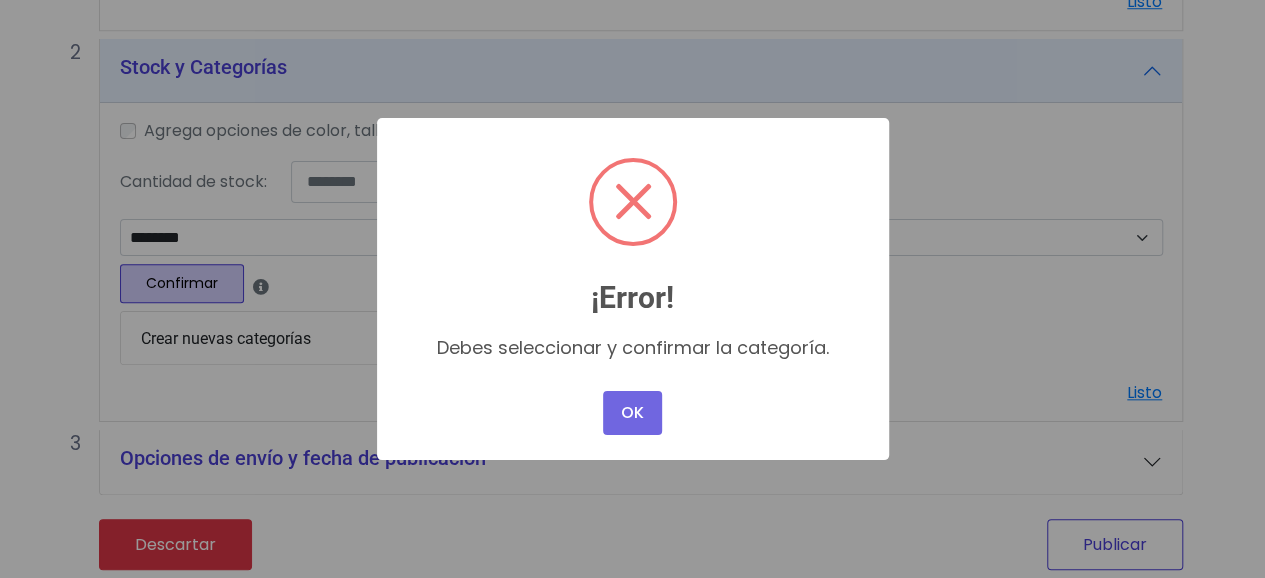 scroll, scrollTop: 844, scrollLeft: 0, axis: vertical 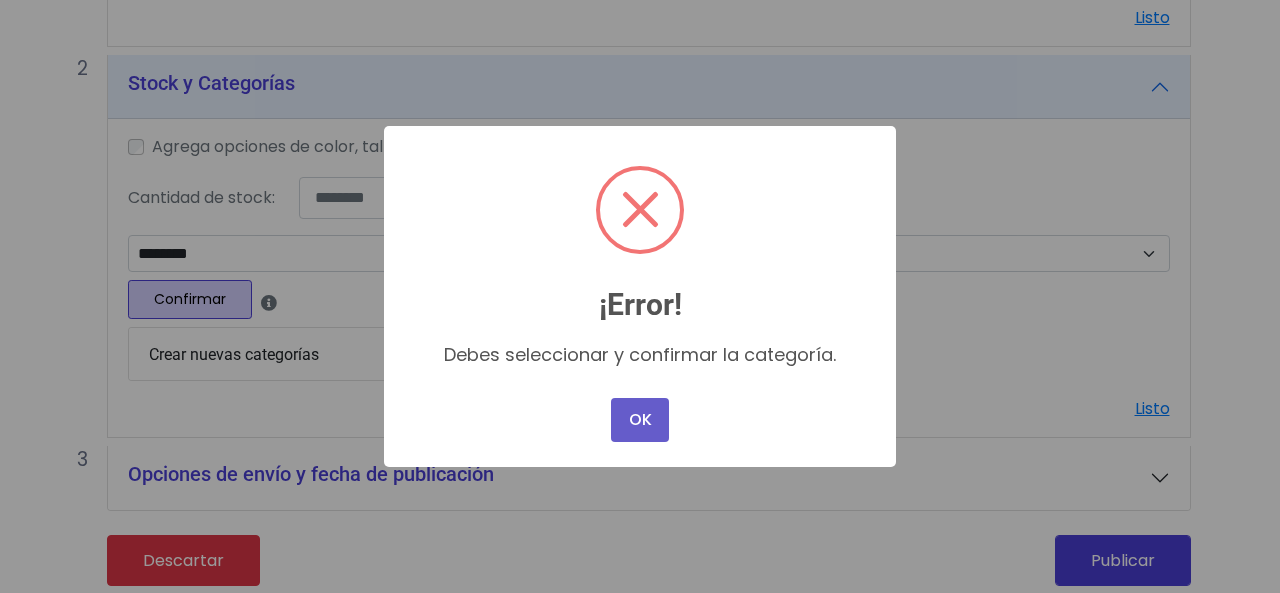 click on "OK" at bounding box center (640, 420) 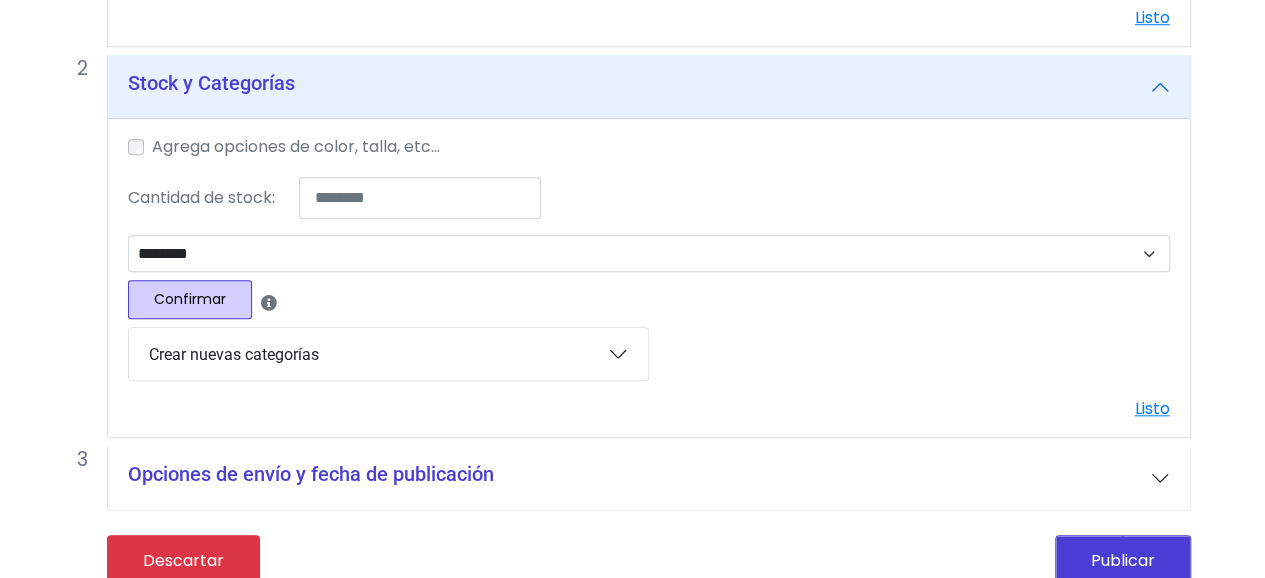 click on "Confirmar" at bounding box center [190, 299] 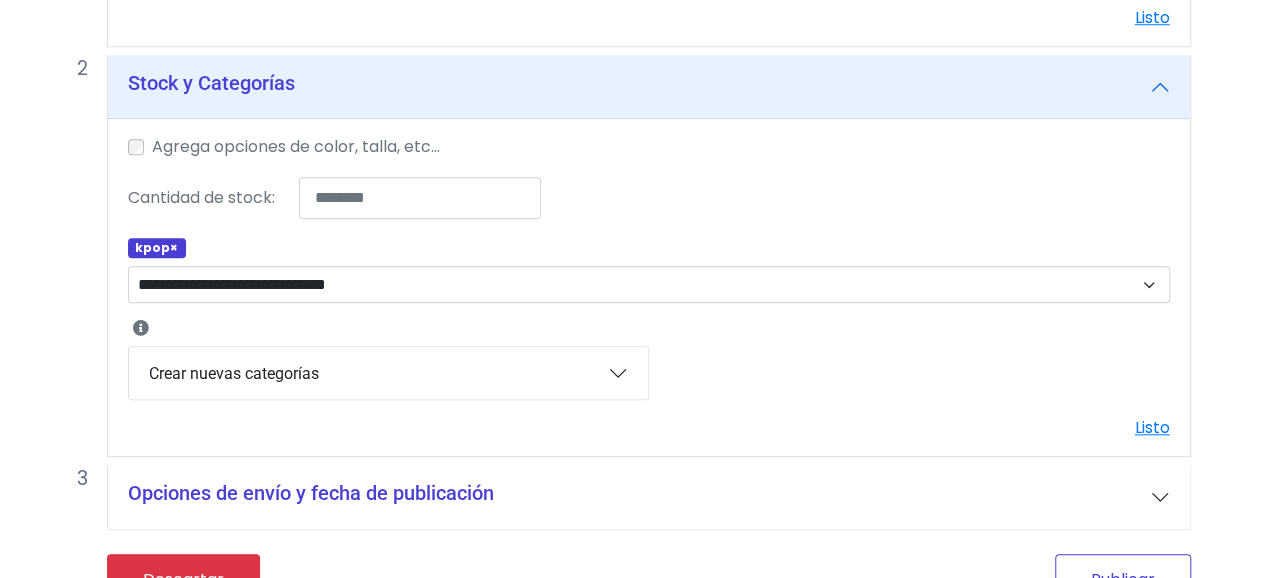 click on "Publicar" at bounding box center [1123, 579] 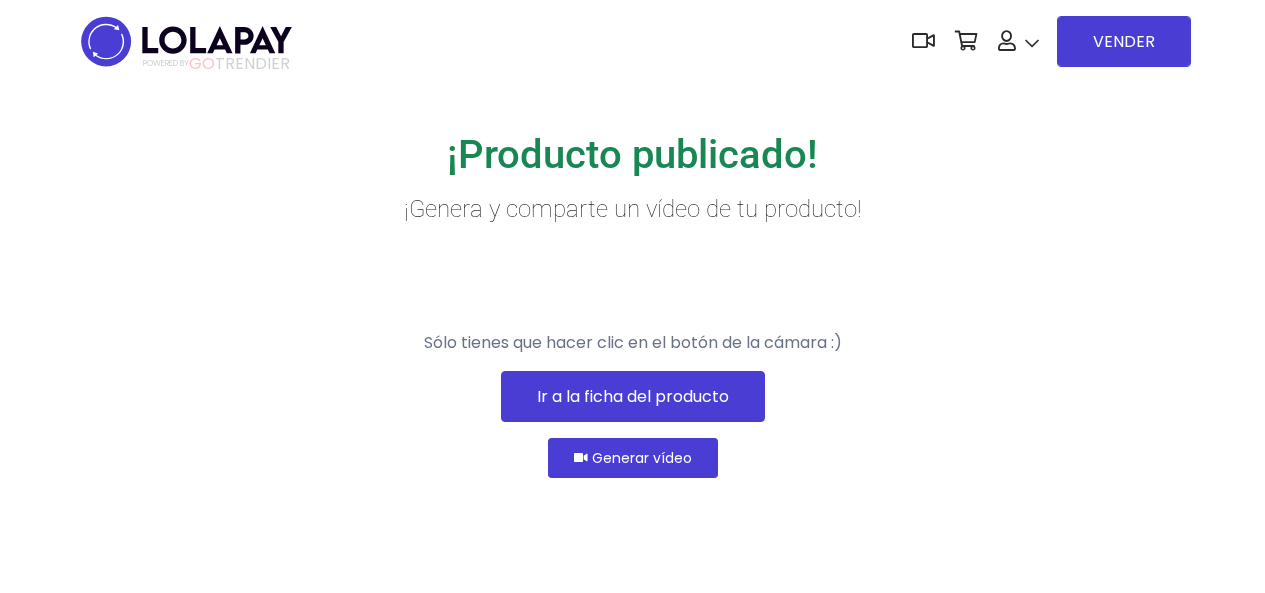 scroll, scrollTop: 0, scrollLeft: 0, axis: both 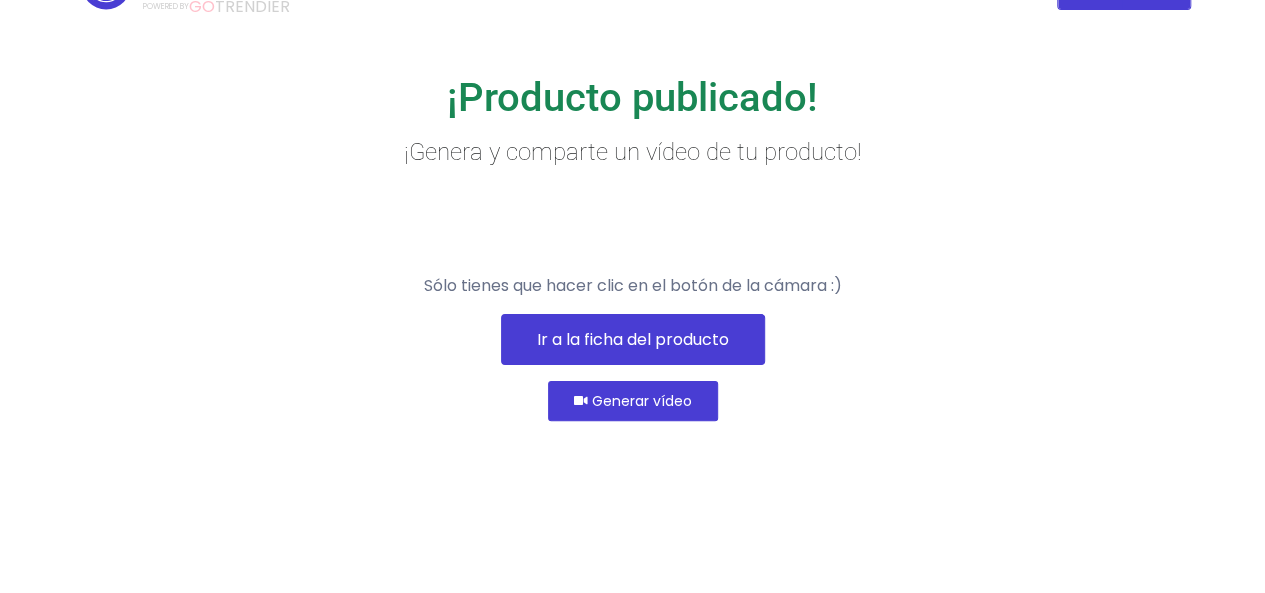 click on "Ir a la ficha del producto" at bounding box center [633, 339] 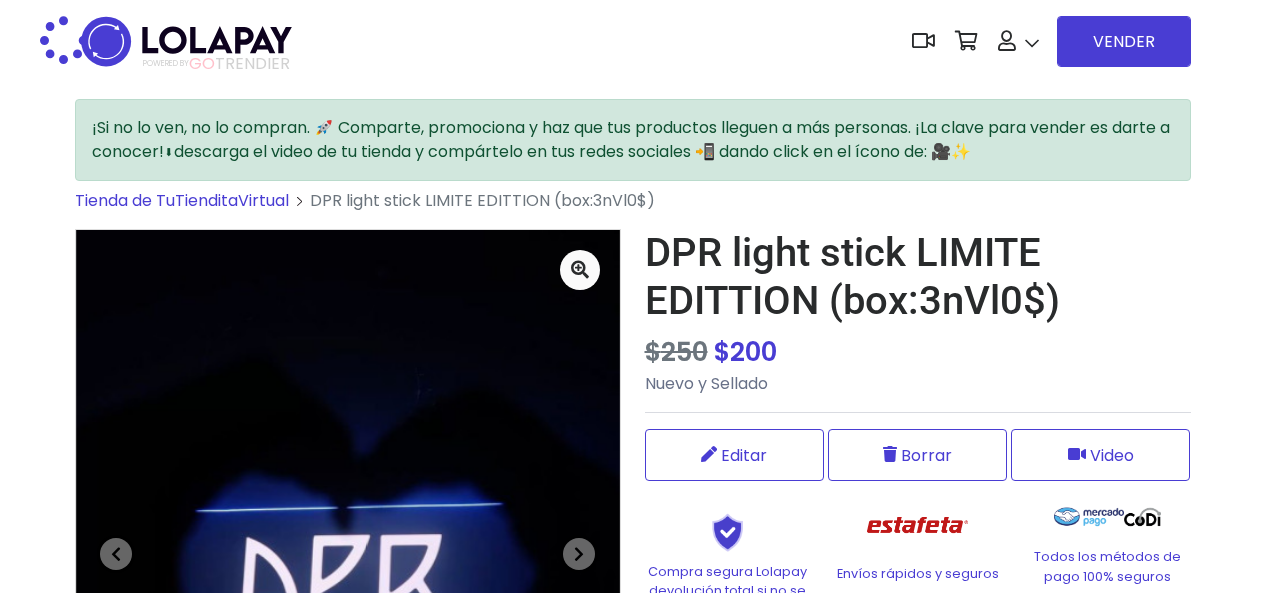 scroll, scrollTop: 0, scrollLeft: 0, axis: both 